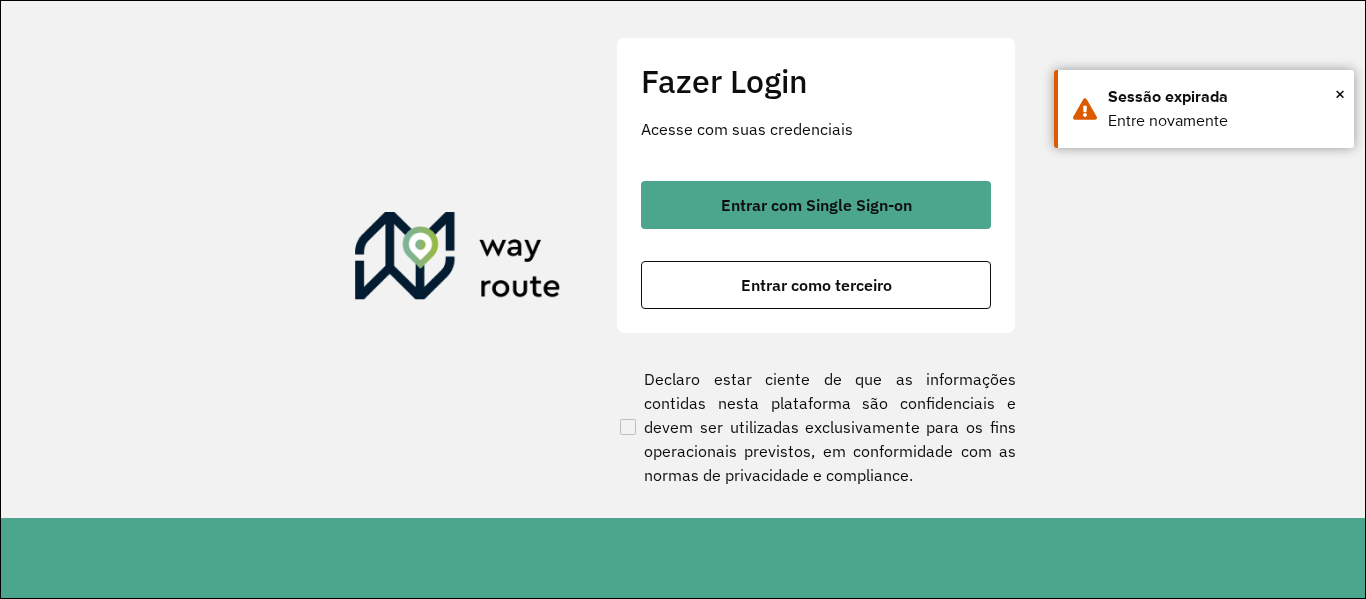 scroll, scrollTop: 0, scrollLeft: 0, axis: both 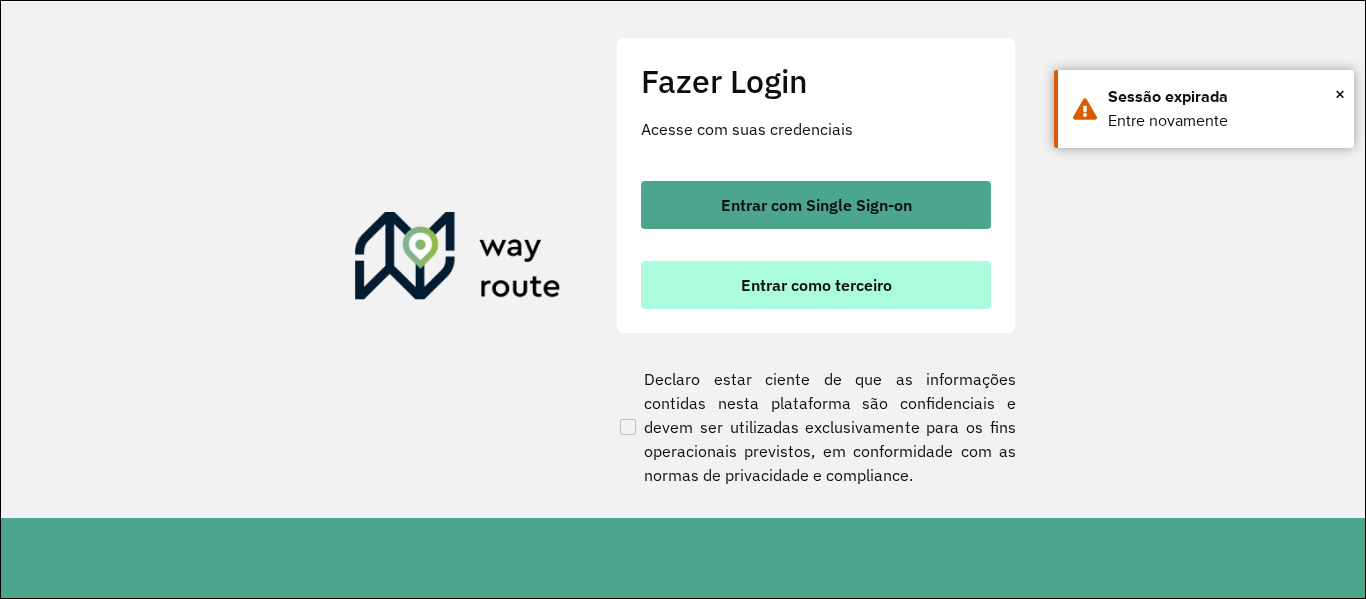 click on "Entrar como terceiro" at bounding box center [816, 285] 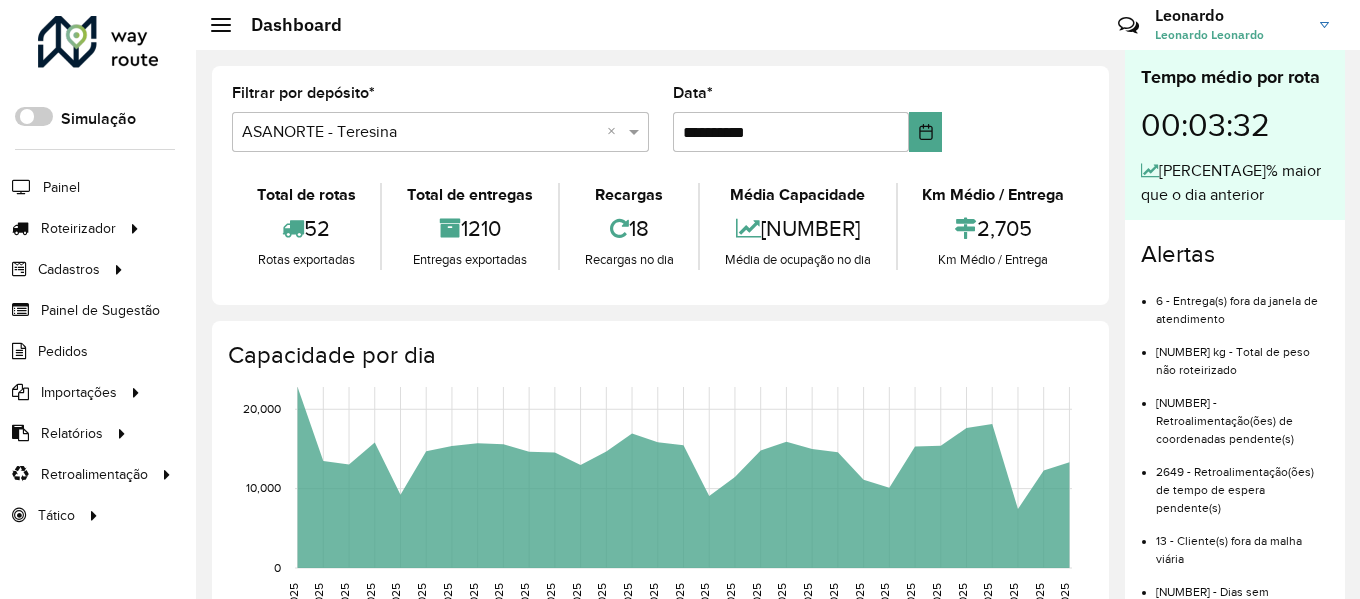 scroll, scrollTop: 0, scrollLeft: 0, axis: both 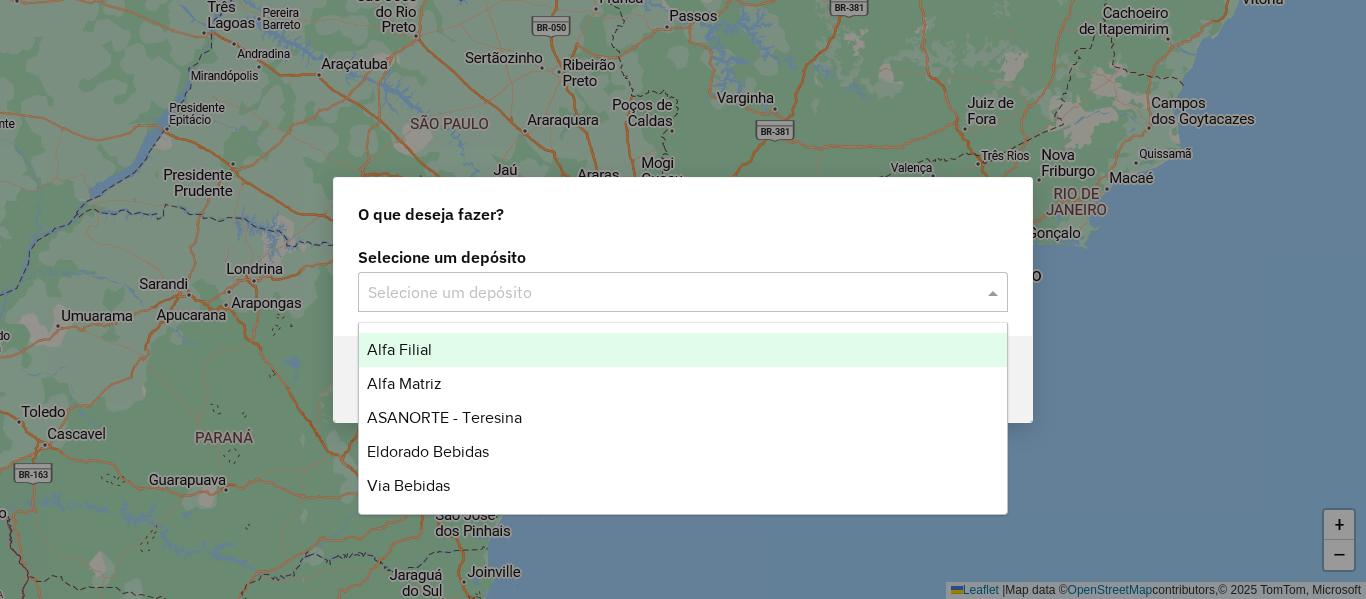 click 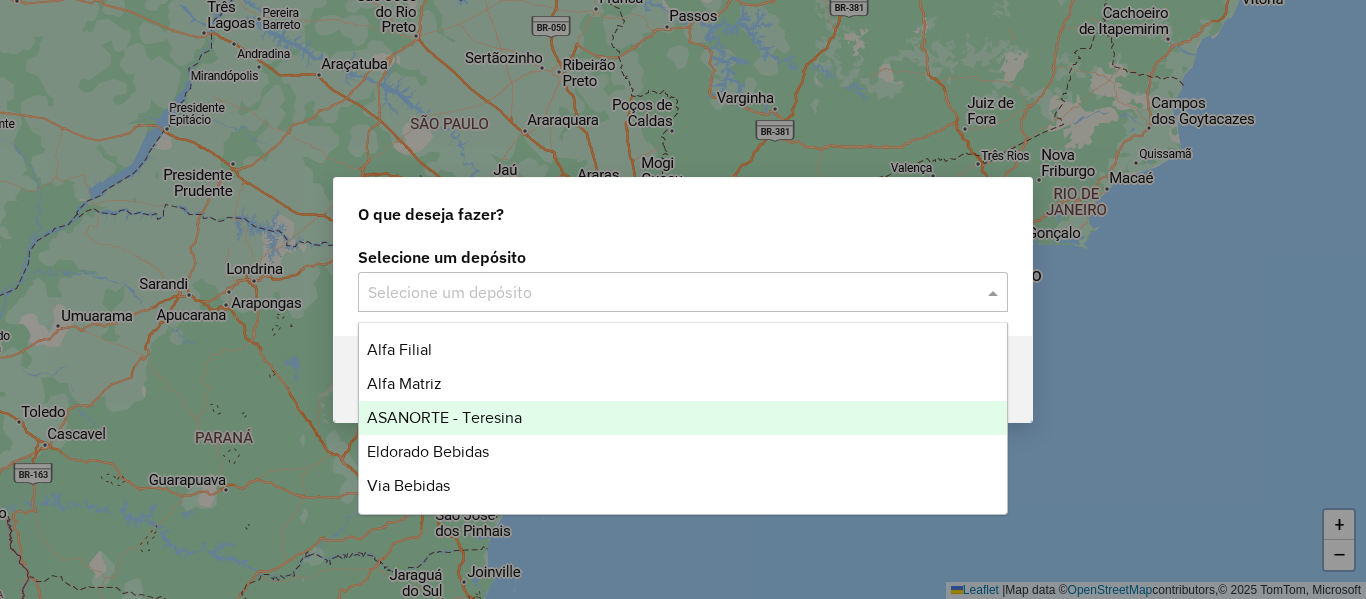 click on "ASANORTE - Teresina" at bounding box center [683, 418] 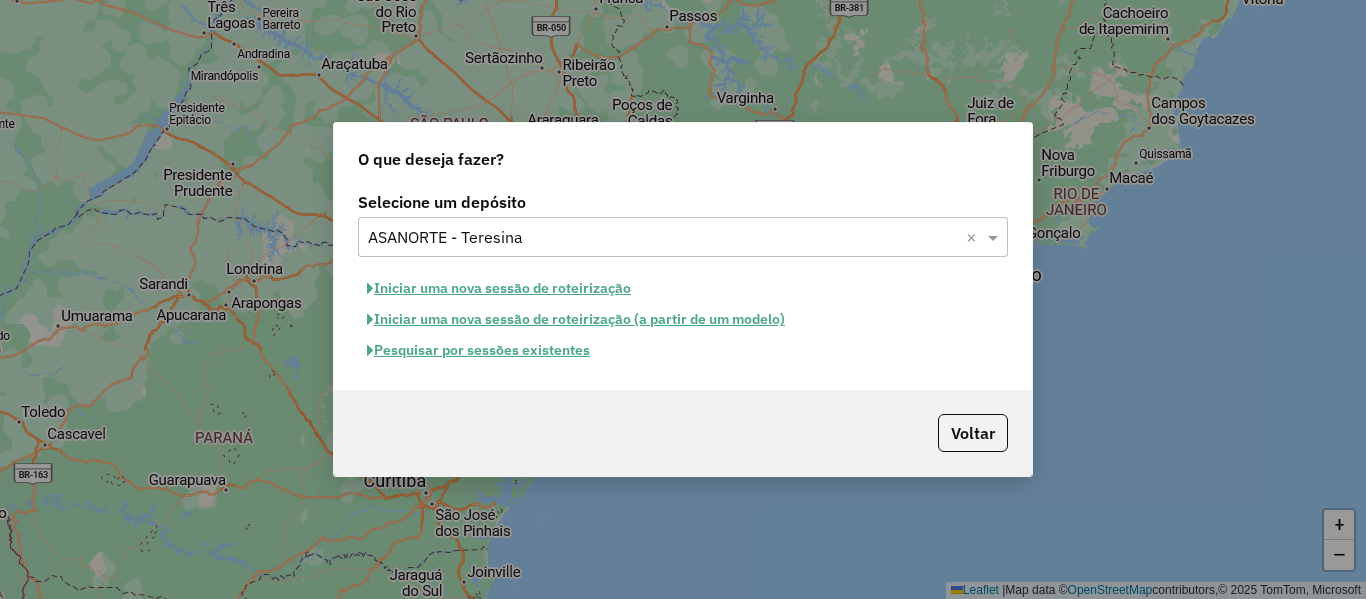 click on "Pesquisar por sessões existentes" 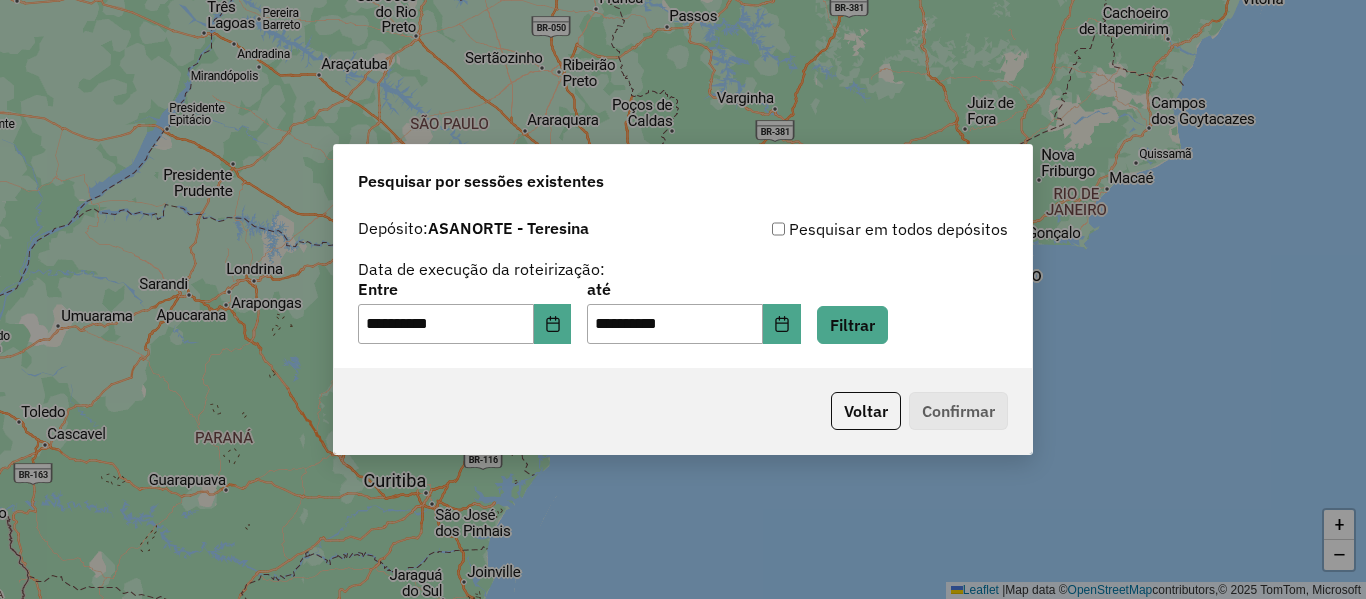 click on "**********" 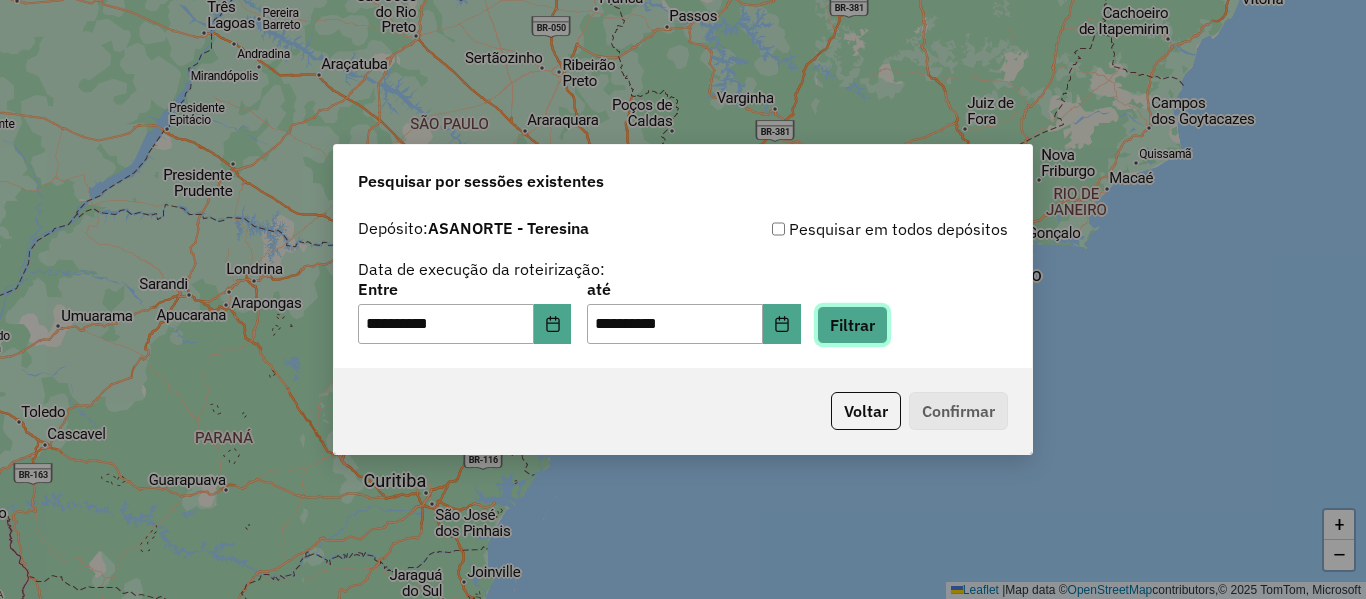 click on "Filtrar" 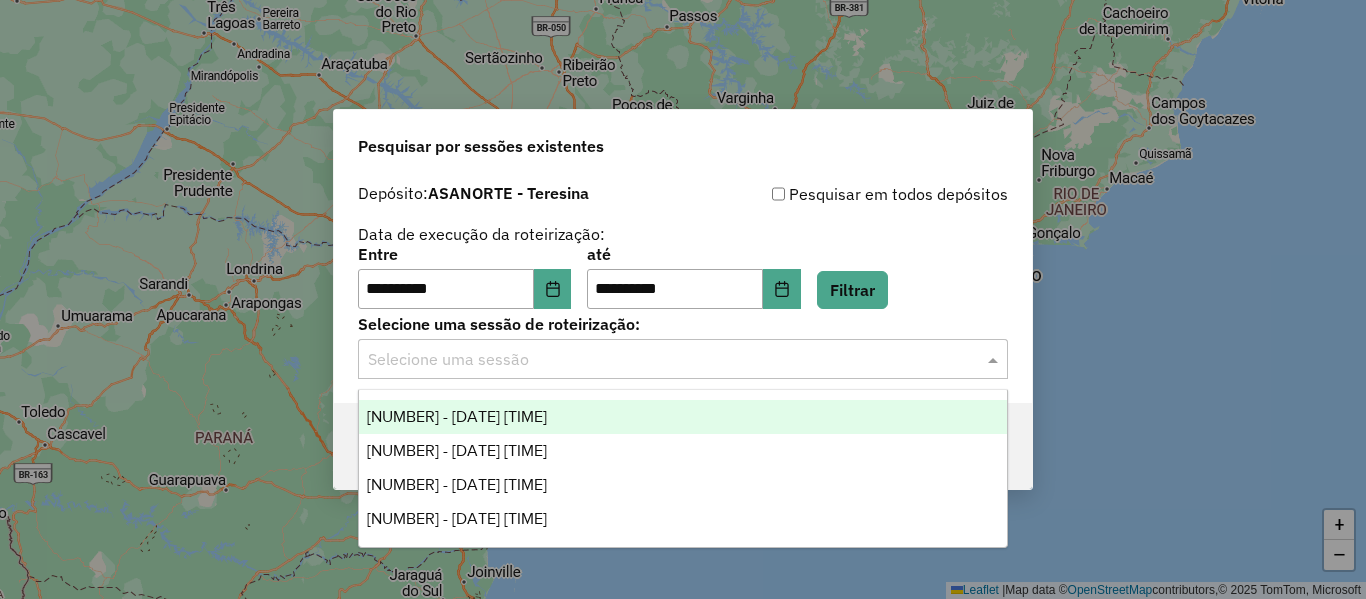 click 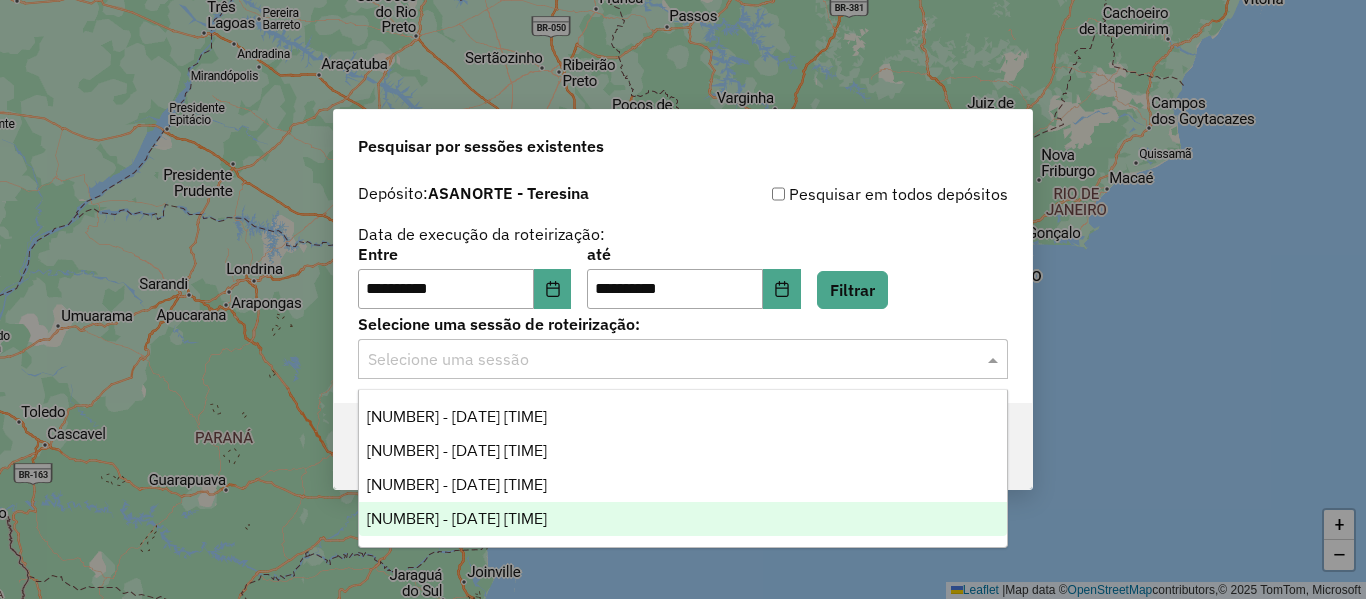 click on "975090 - 05/08/2025 19:32" at bounding box center [683, 519] 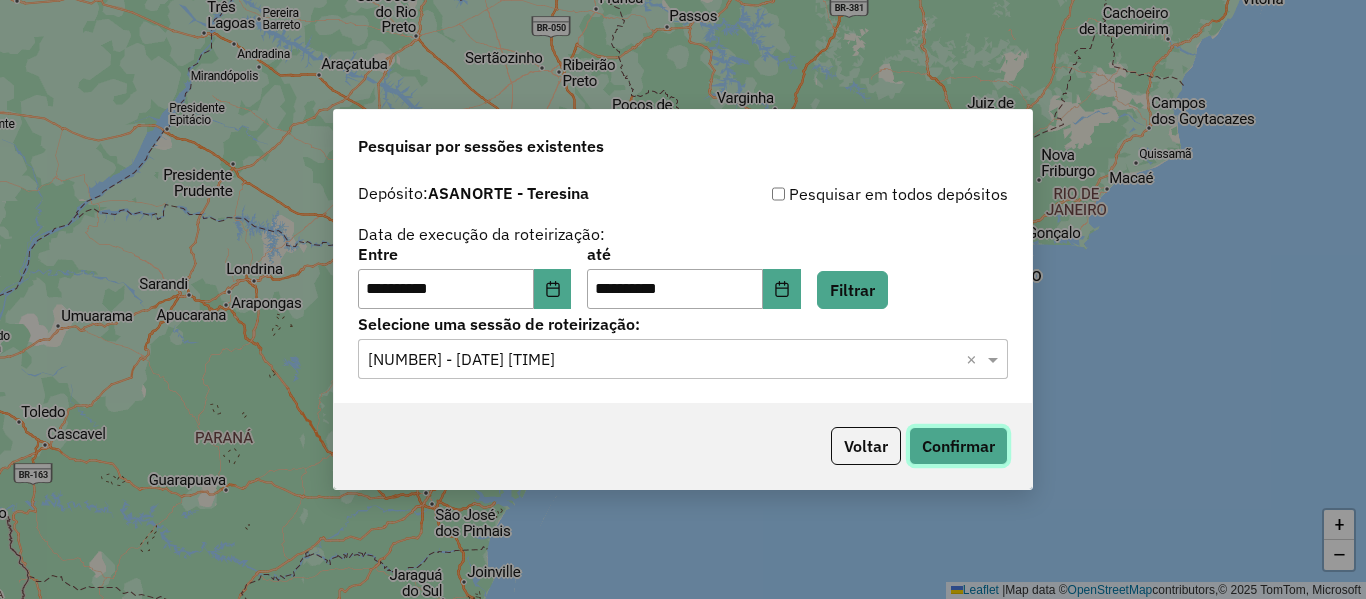 click on "Confirmar" 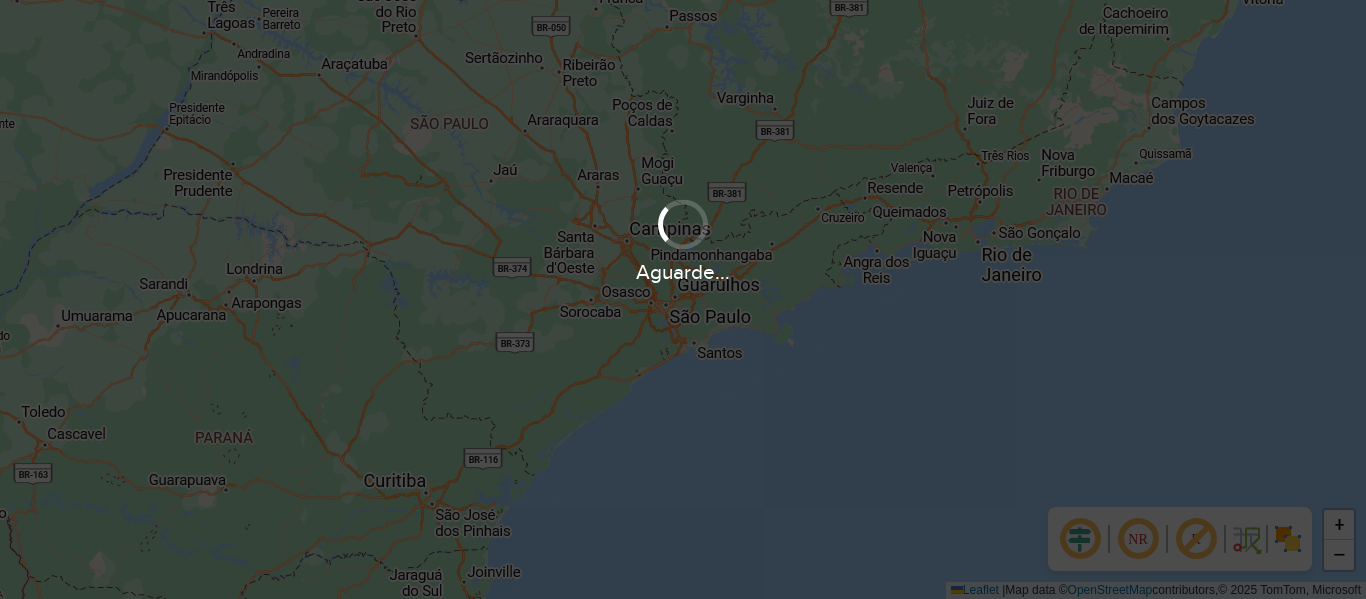 scroll, scrollTop: 0, scrollLeft: 0, axis: both 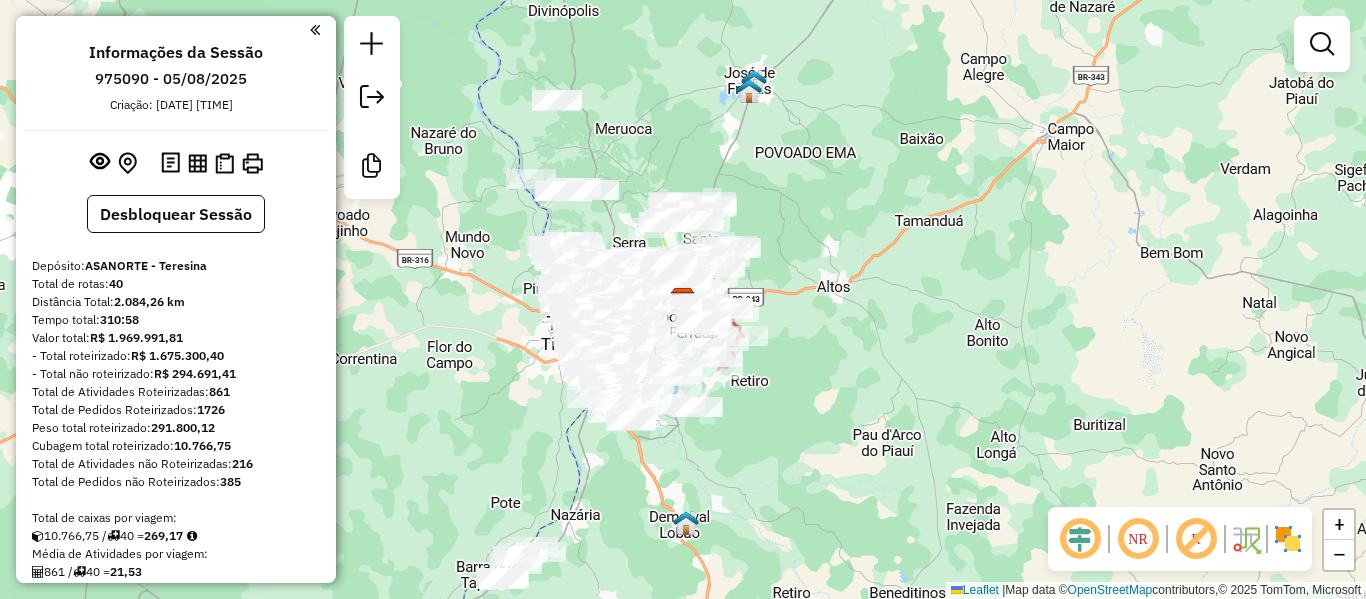 click 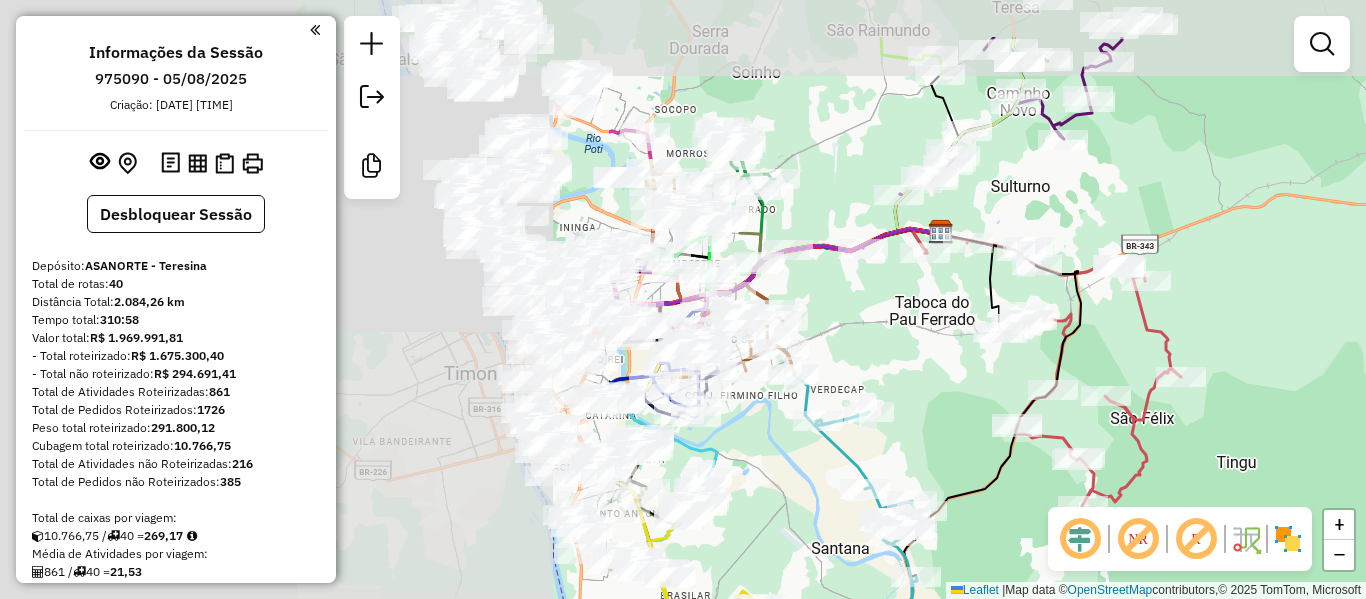 drag, startPoint x: 710, startPoint y: 276, endPoint x: 1487, endPoint y: 362, distance: 781.7449 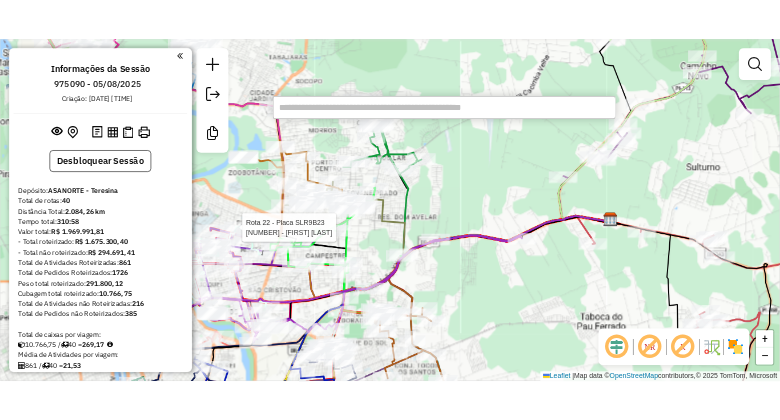scroll, scrollTop: 2888, scrollLeft: 0, axis: vertical 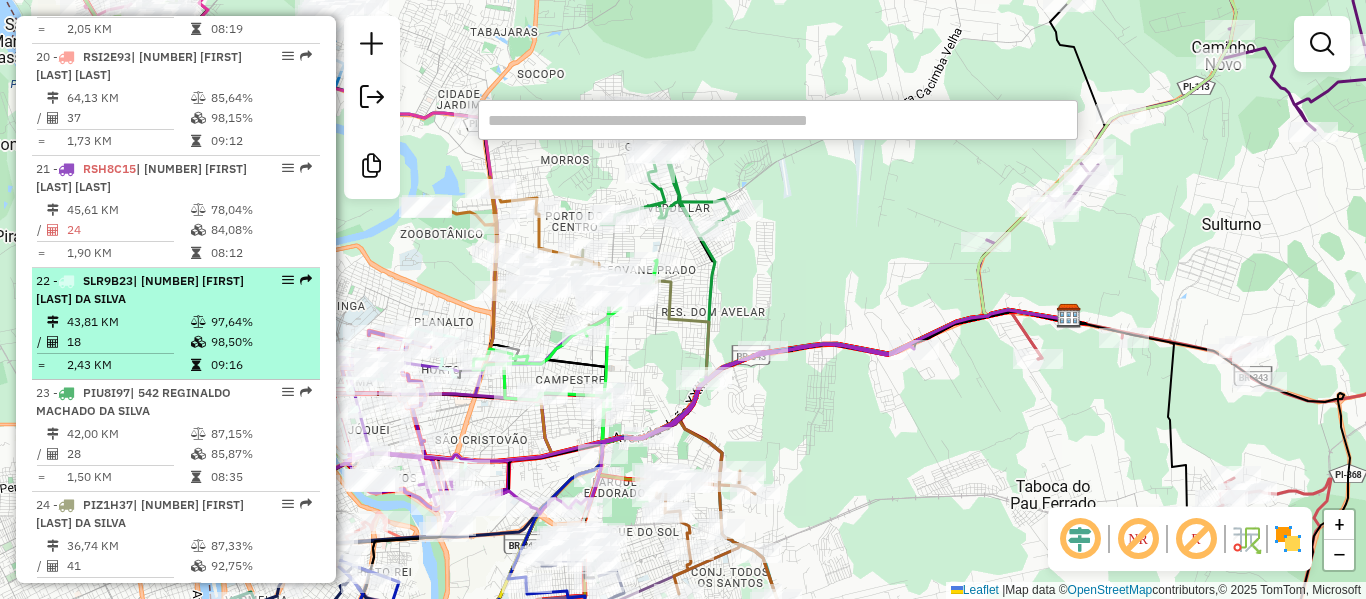 select on "**********" 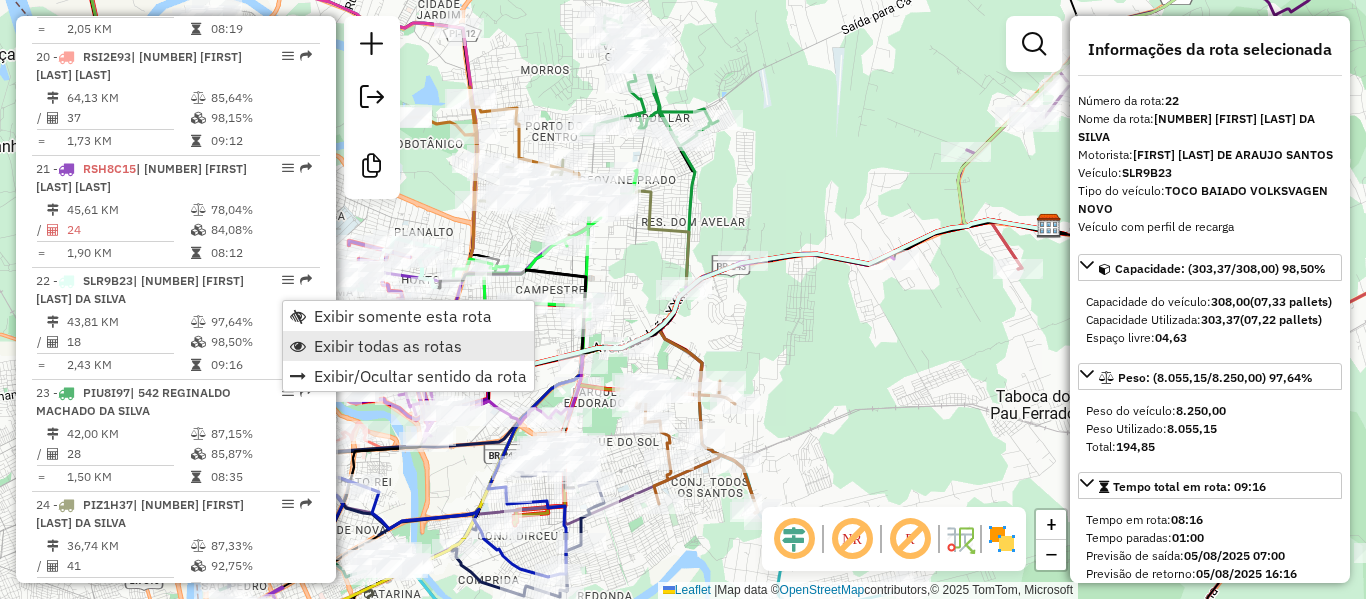 click at bounding box center [298, 346] 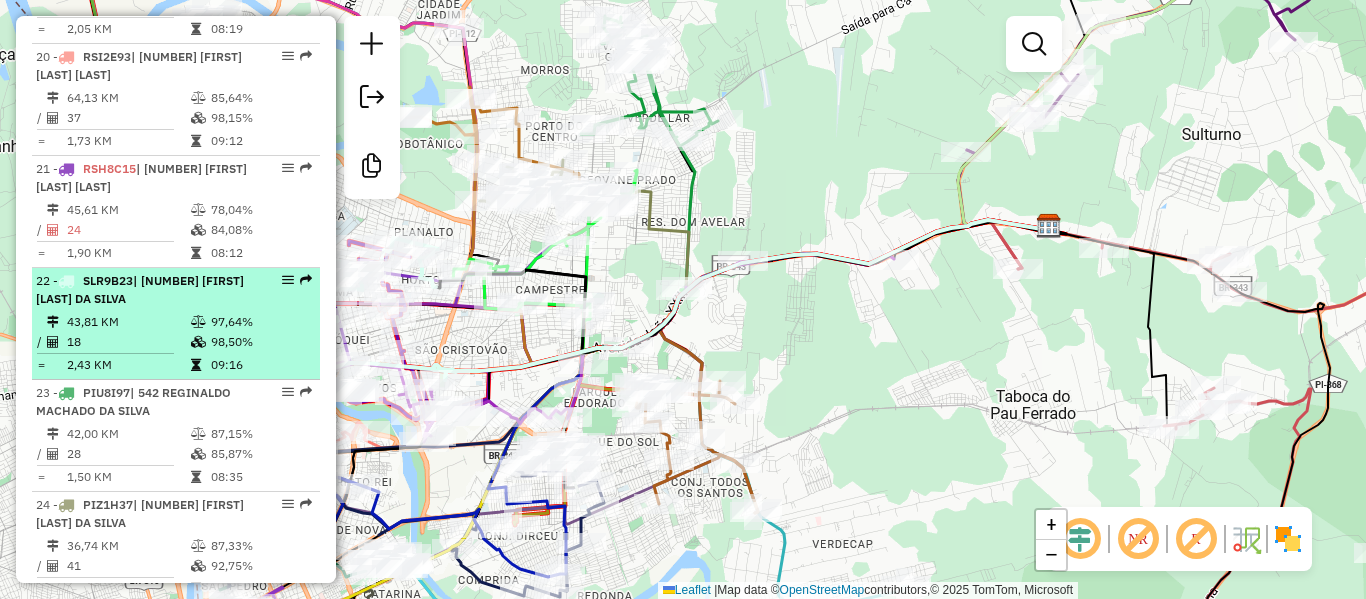 select on "**********" 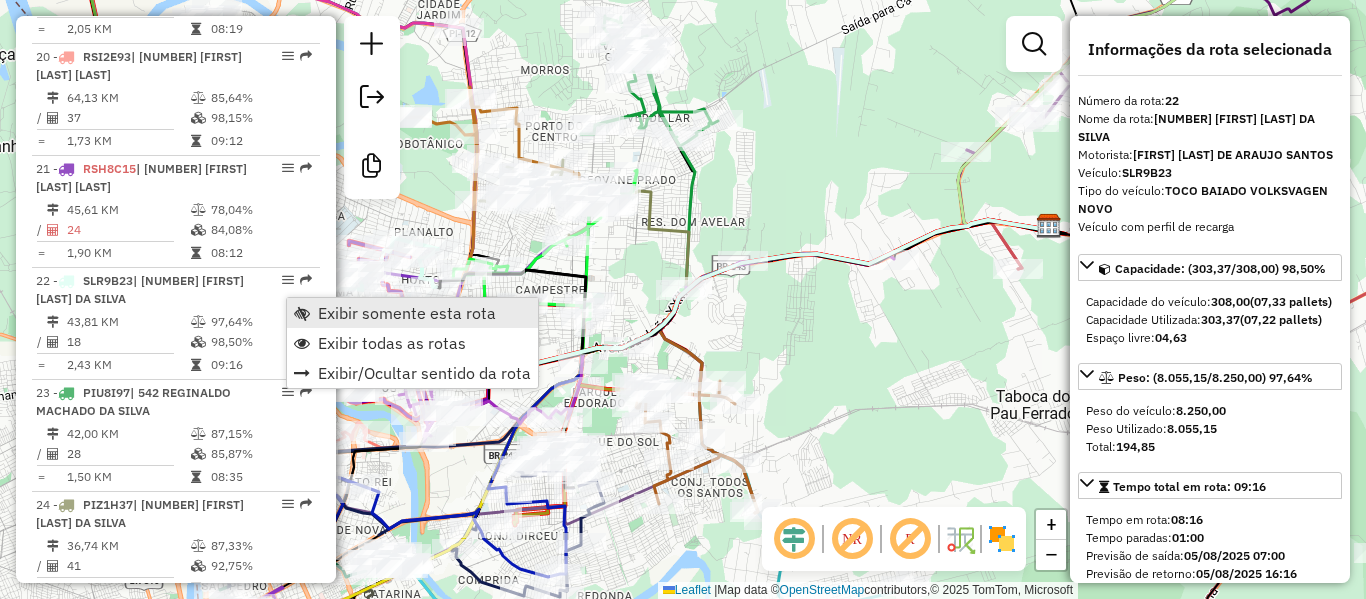 click on "Exibir somente esta rota" at bounding box center (407, 313) 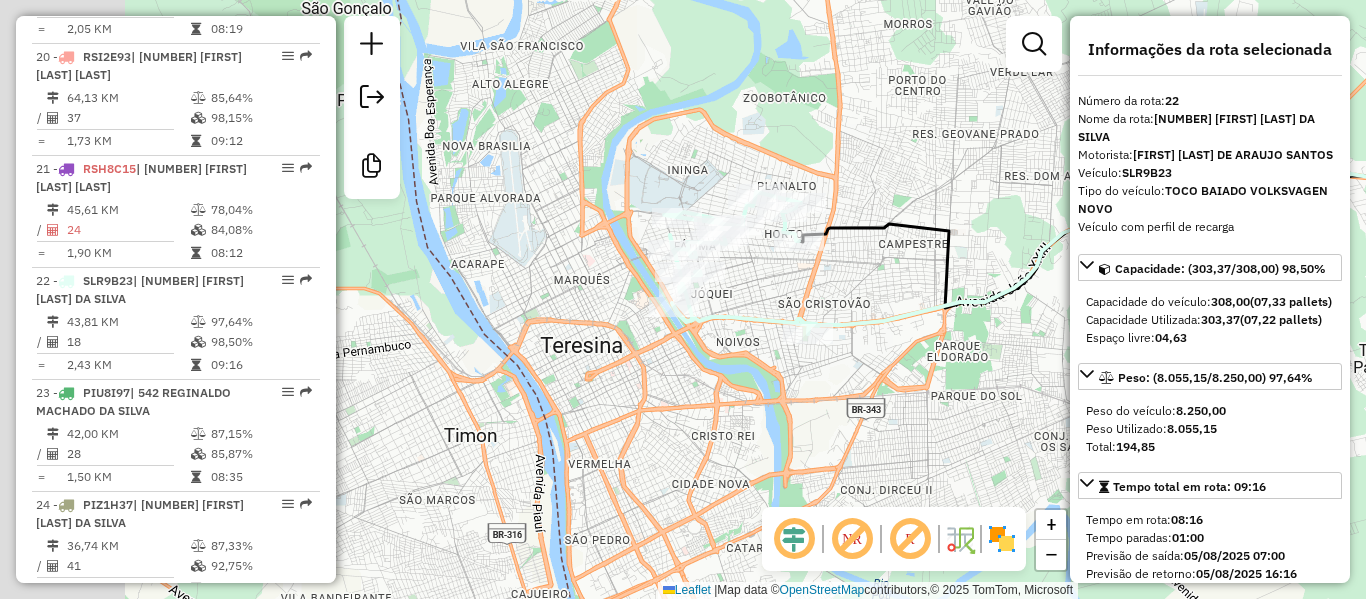drag, startPoint x: 635, startPoint y: 260, endPoint x: 1003, endPoint y: 214, distance: 370.86386 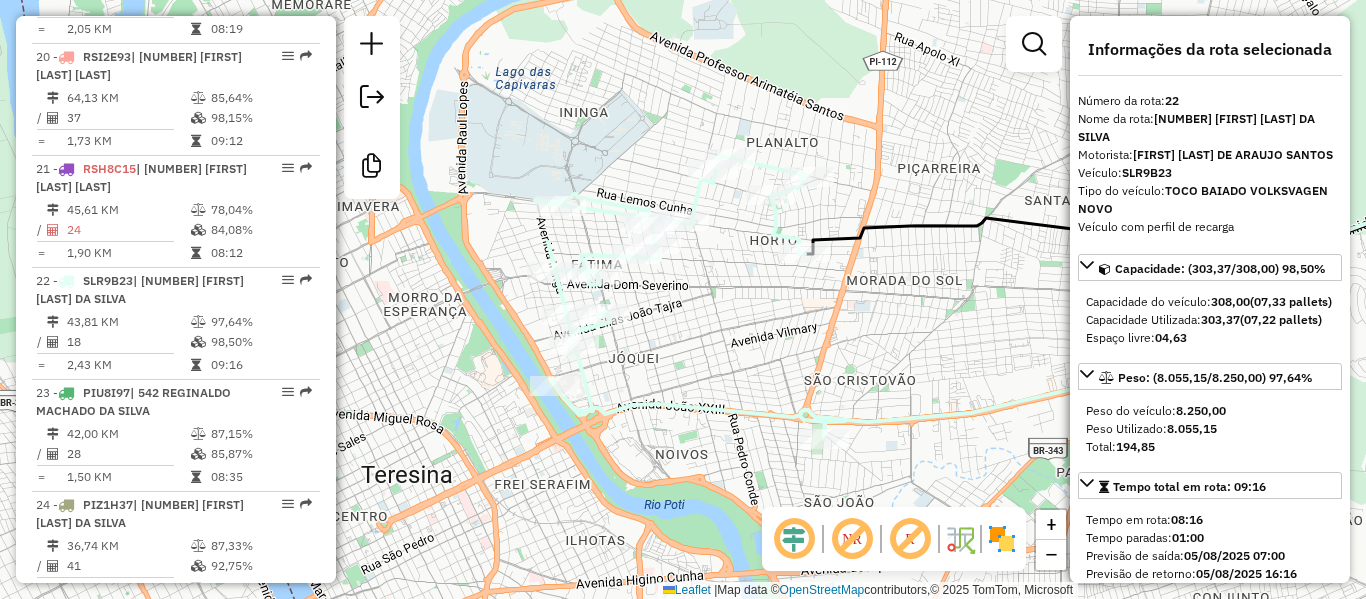 drag, startPoint x: 705, startPoint y: 308, endPoint x: 723, endPoint y: 327, distance: 26.172504 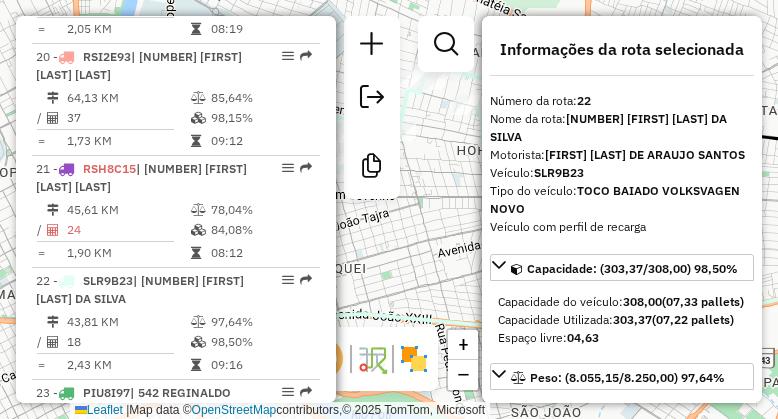scroll, scrollTop: 2888, scrollLeft: 0, axis: vertical 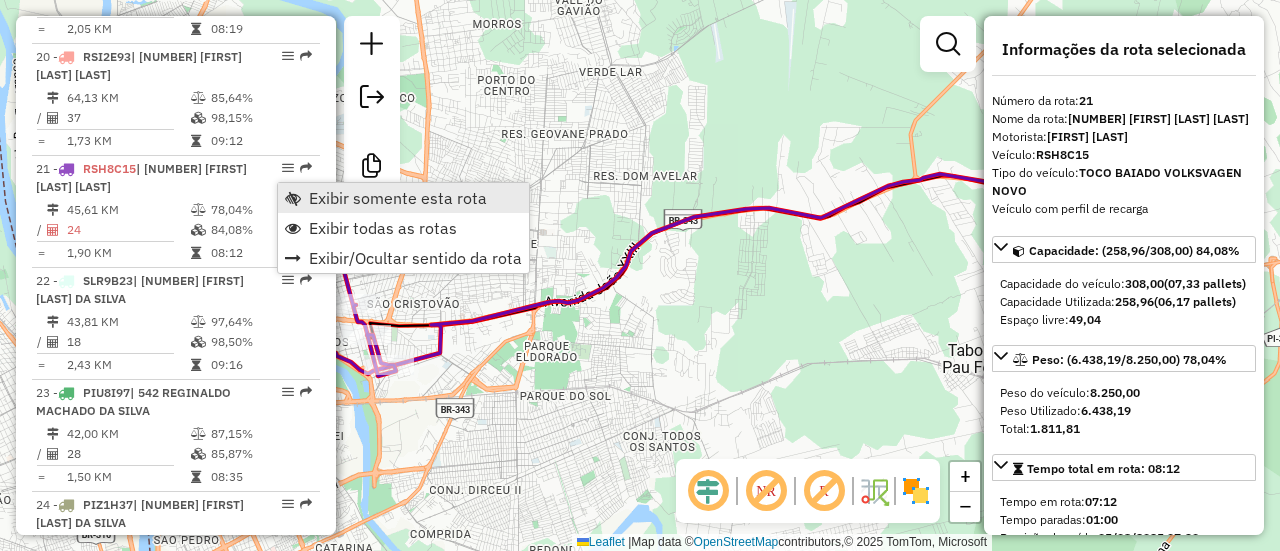 click on "Exibir somente esta rota" at bounding box center [403, 198] 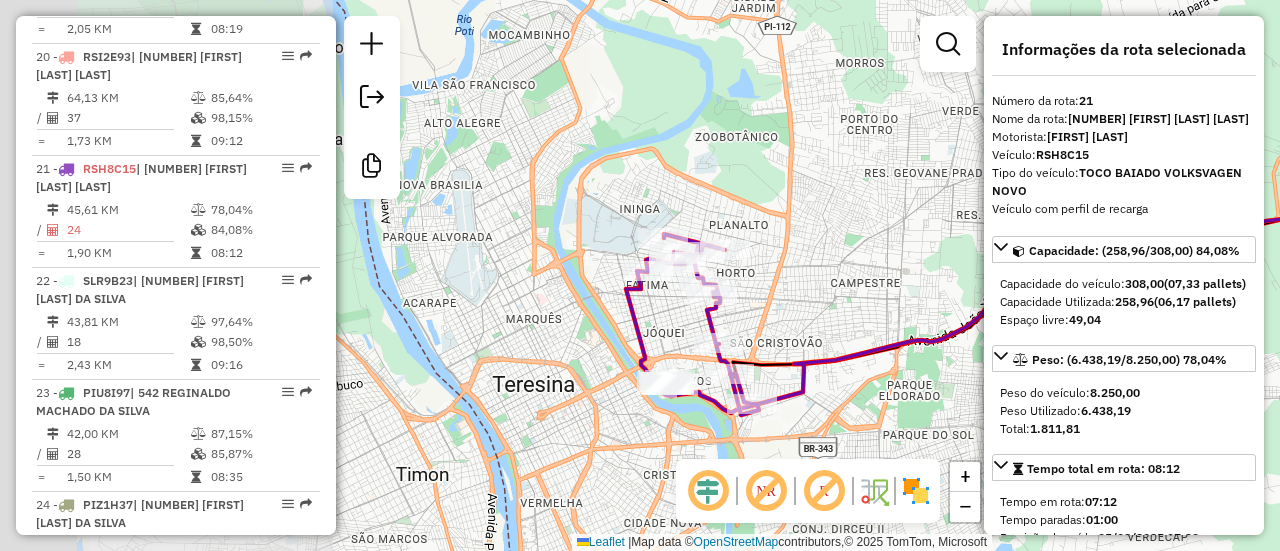 drag, startPoint x: 533, startPoint y: 251, endPoint x: 886, endPoint y: 289, distance: 355.03943 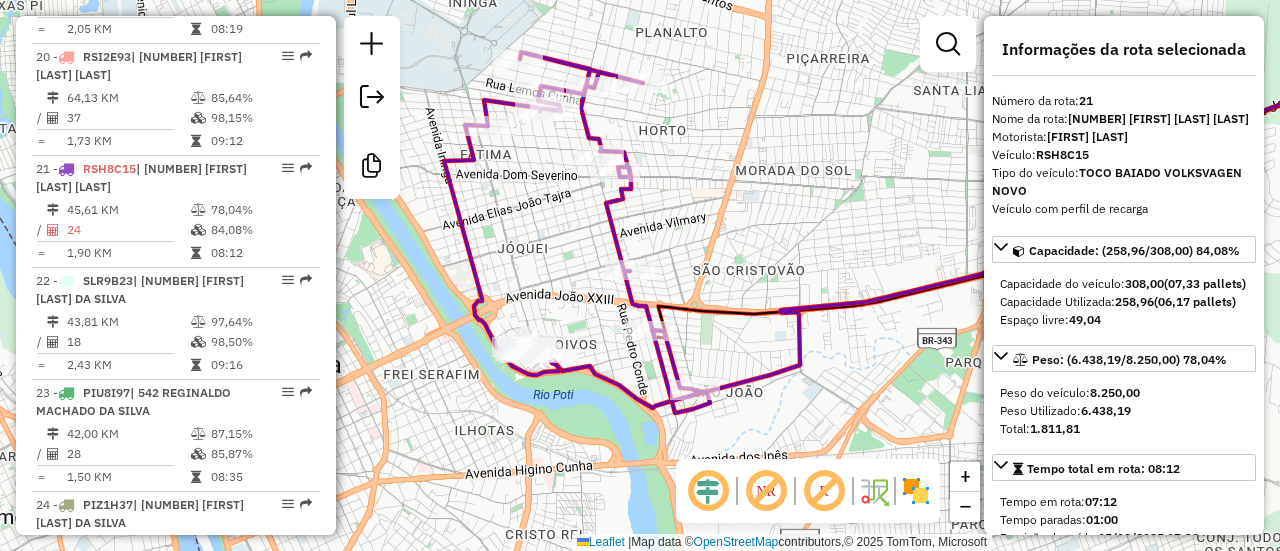 drag, startPoint x: 759, startPoint y: 320, endPoint x: 764, endPoint y: 231, distance: 89.140335 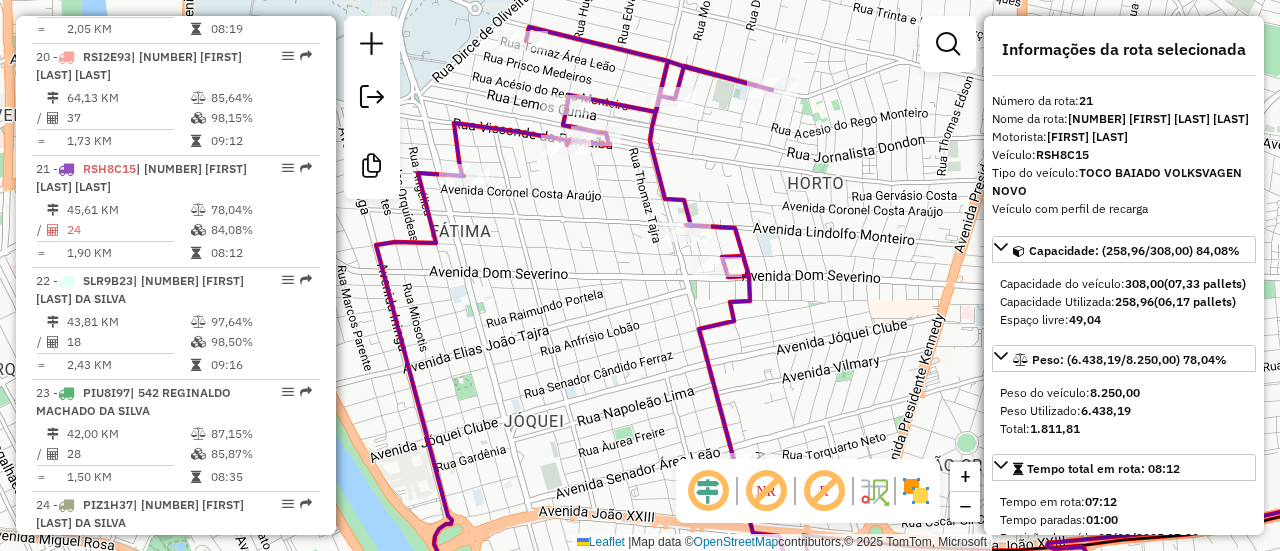 drag, startPoint x: 569, startPoint y: 125, endPoint x: 582, endPoint y: 270, distance: 145.58159 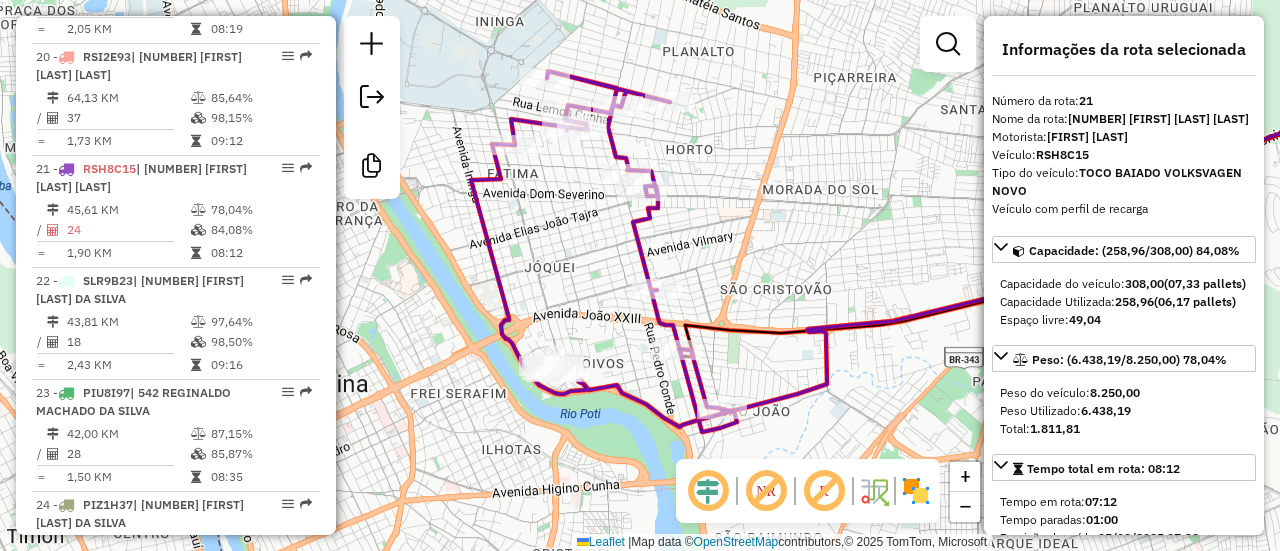 drag, startPoint x: 577, startPoint y: 345, endPoint x: 568, endPoint y: 232, distance: 113.35784 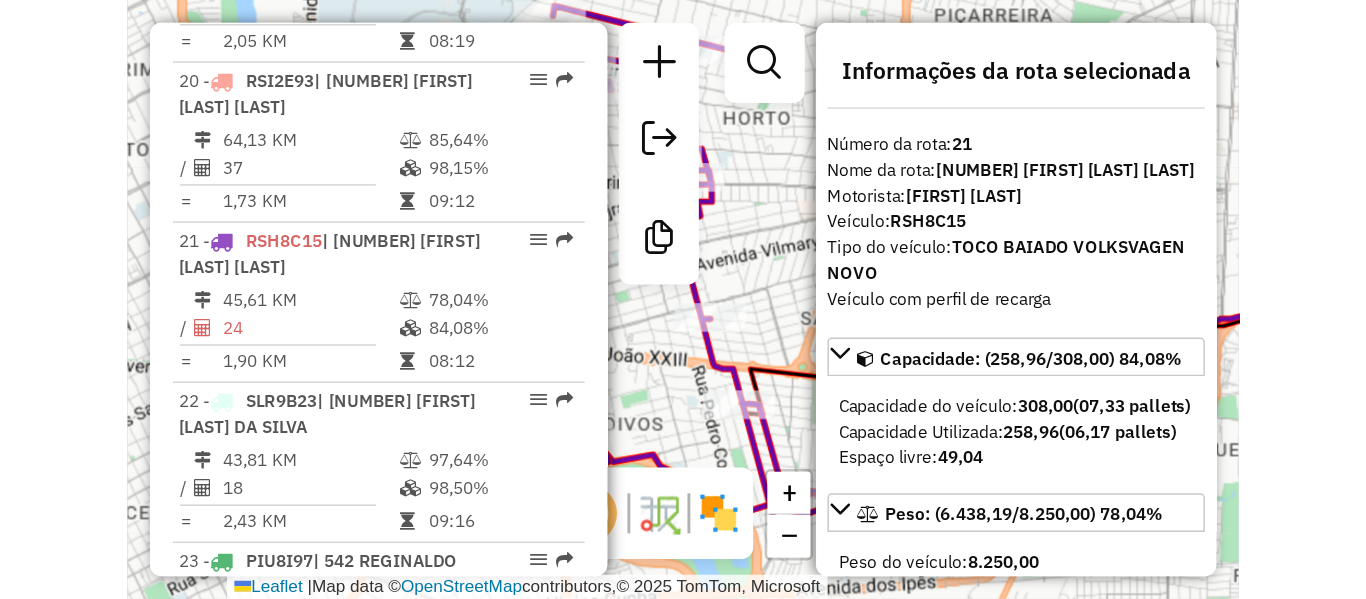 scroll, scrollTop: 2888, scrollLeft: 0, axis: vertical 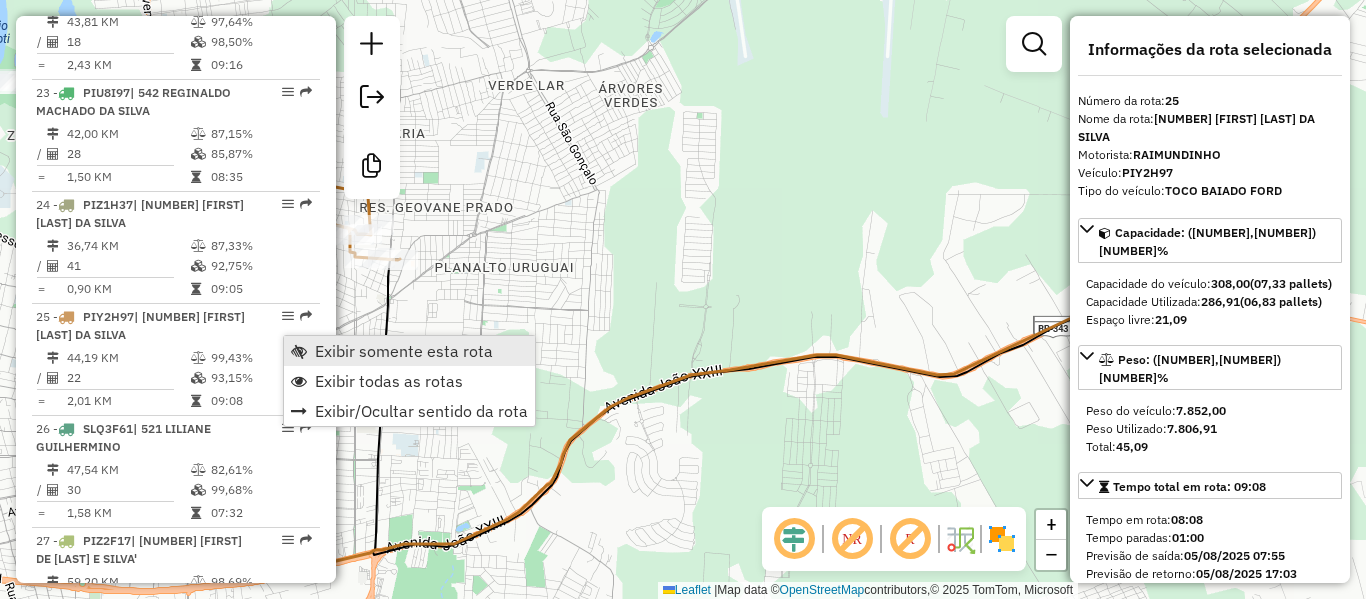 click on "Exibir somente esta rota" at bounding box center (409, 351) 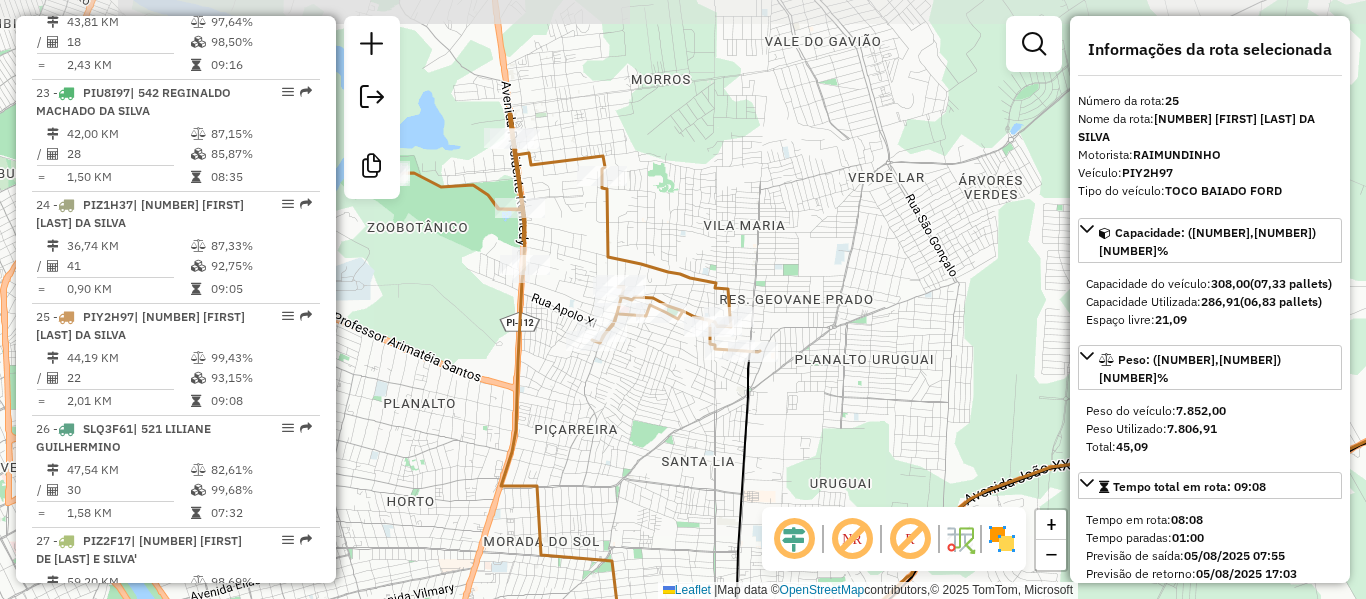 drag, startPoint x: 482, startPoint y: 318, endPoint x: 840, endPoint y: 410, distance: 369.63226 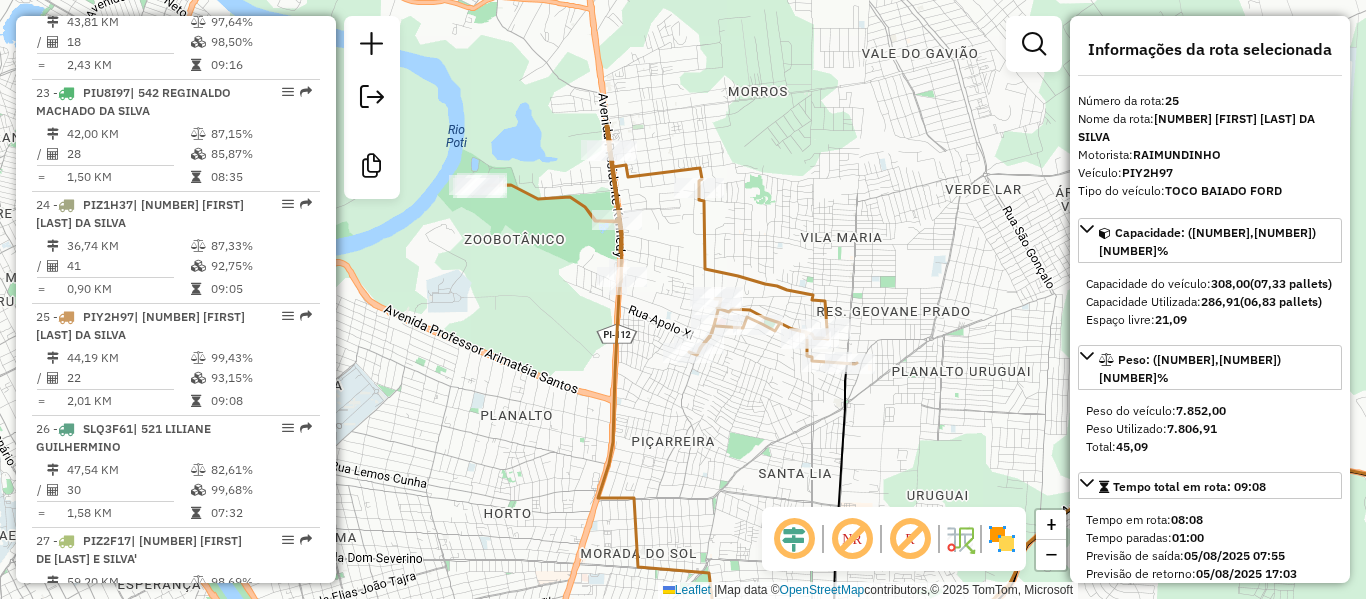 drag, startPoint x: 571, startPoint y: 136, endPoint x: 668, endPoint y: 148, distance: 97.73945 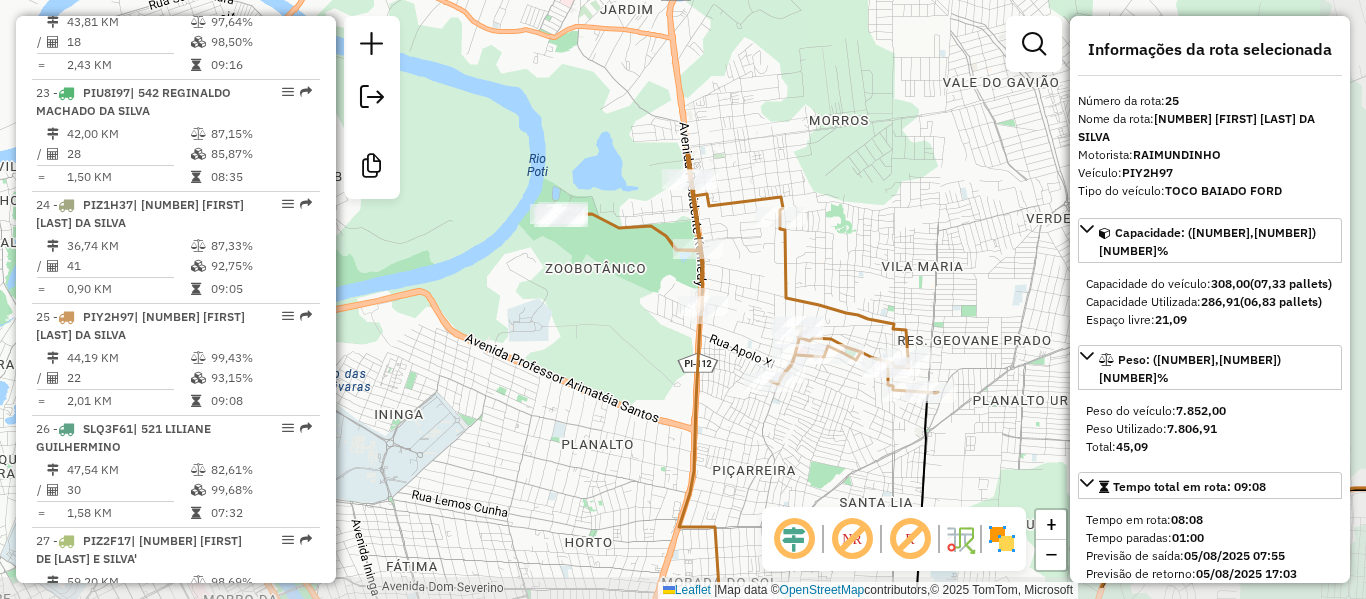 drag, startPoint x: 943, startPoint y: 361, endPoint x: 865, endPoint y: 278, distance: 113.89908 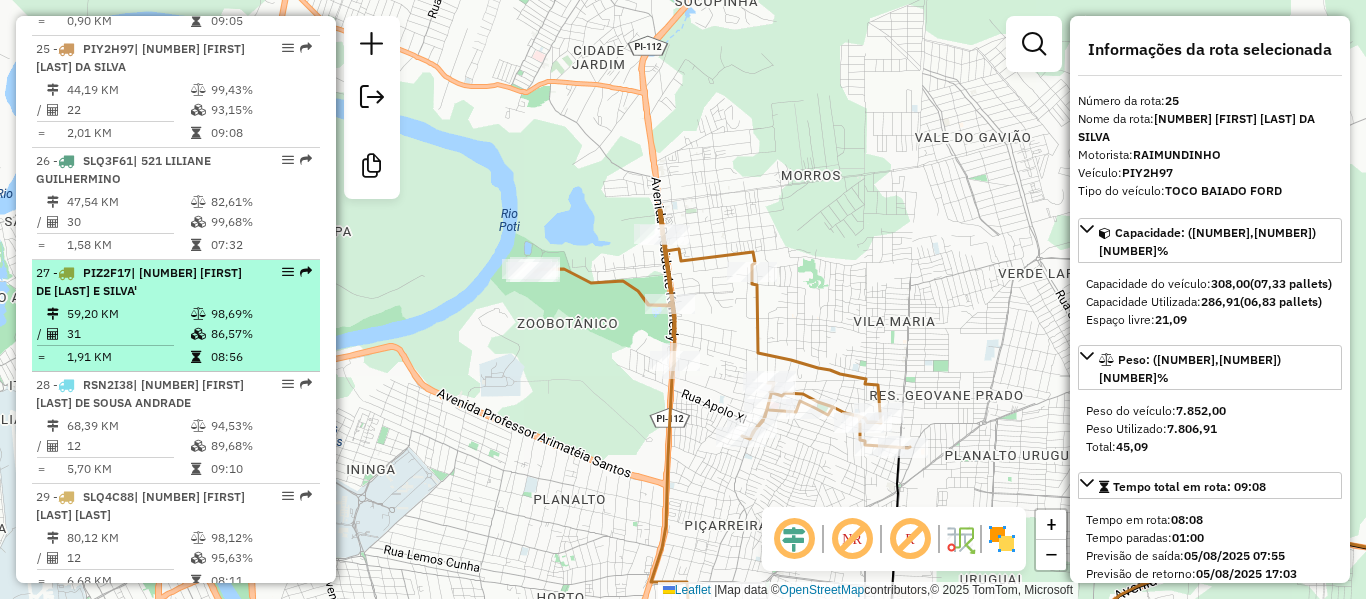 scroll, scrollTop: 3488, scrollLeft: 0, axis: vertical 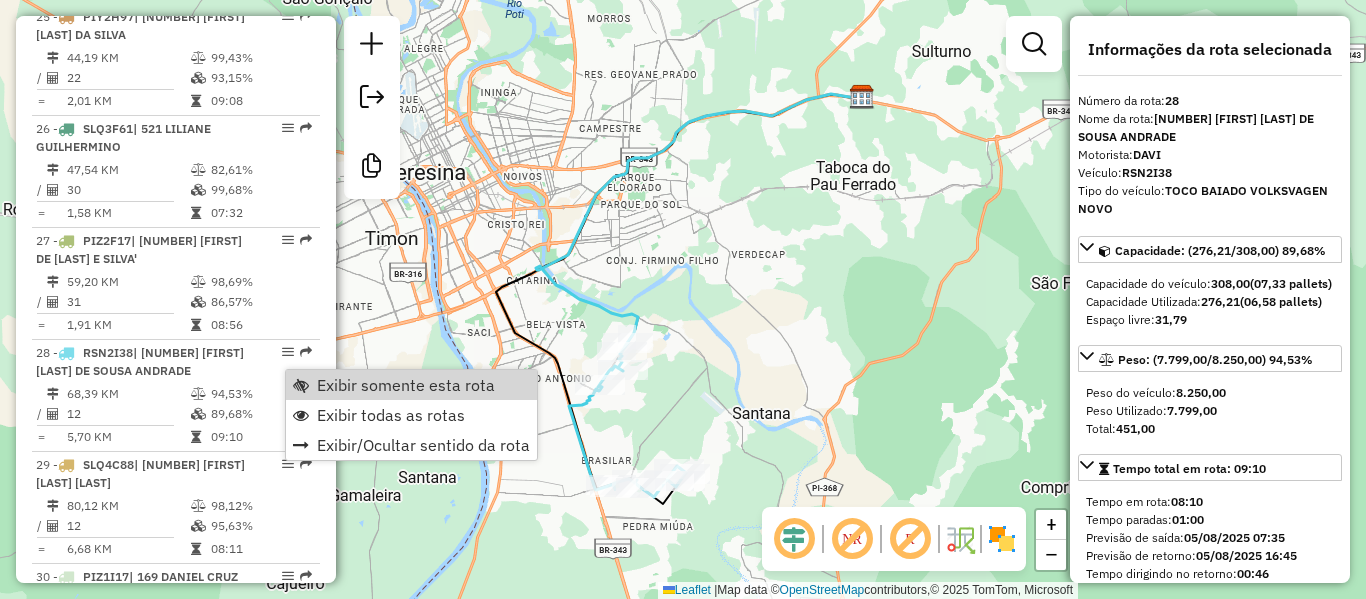 click on "Janela de atendimento Grade de atendimento Capacidade Transportadoras Veículos Cliente Pedidos  Rotas Selecione os dias de semana para filtrar as janelas de atendimento  Seg   Ter   Qua   Qui   Sex   Sáb   Dom  Informe o período da janela de atendimento: De: Até:  Filtrar exatamente a janela do cliente  Considerar janela de atendimento padrão  Selecione os dias de semana para filtrar as grades de atendimento  Seg   Ter   Qua   Qui   Sex   Sáb   Dom   Considerar clientes sem dia de atendimento cadastrado  Clientes fora do dia de atendimento selecionado Filtrar as atividades entre os valores definidos abaixo:  Peso mínimo:   Peso máximo:   Cubagem mínima:   Cubagem máxima:   De:   Até:  Filtrar as atividades entre o tempo de atendimento definido abaixo:  De:   Até:   Considerar capacidade total dos clientes não roteirizados Transportadora: Selecione um ou mais itens Tipo de veículo: Selecione um ou mais itens Veículo: Selecione um ou mais itens Motorista: Selecione um ou mais itens Nome: Rótulo:" 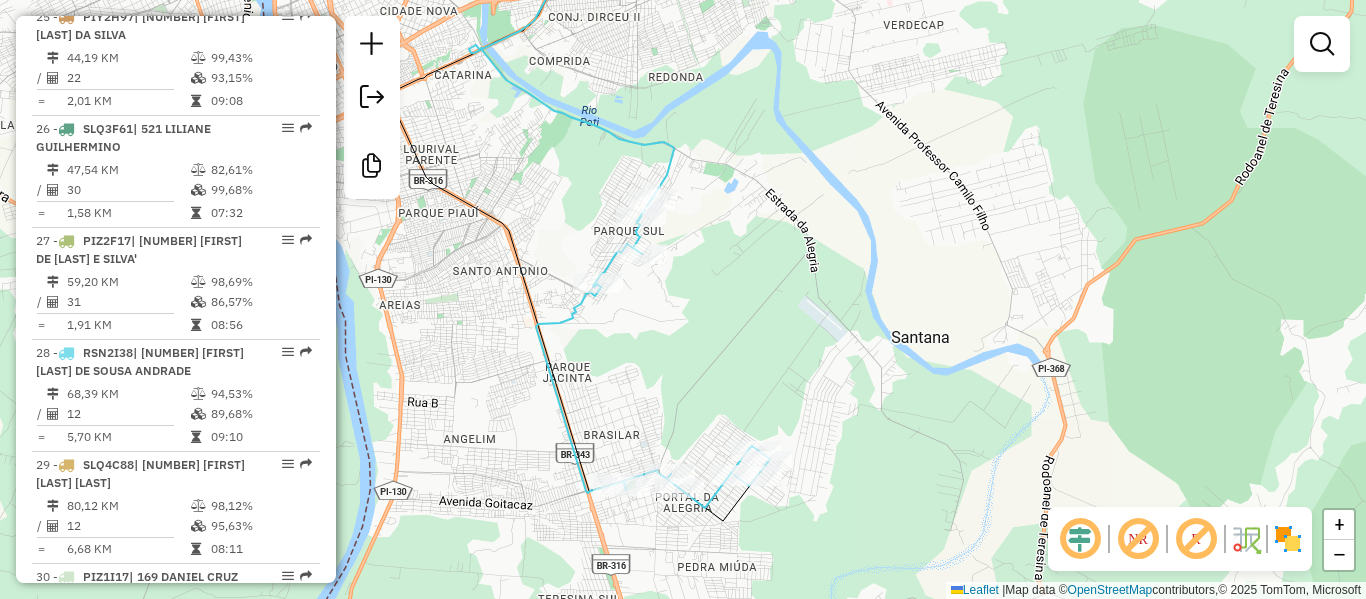 drag, startPoint x: 668, startPoint y: 420, endPoint x: 601, endPoint y: 358, distance: 91.28527 